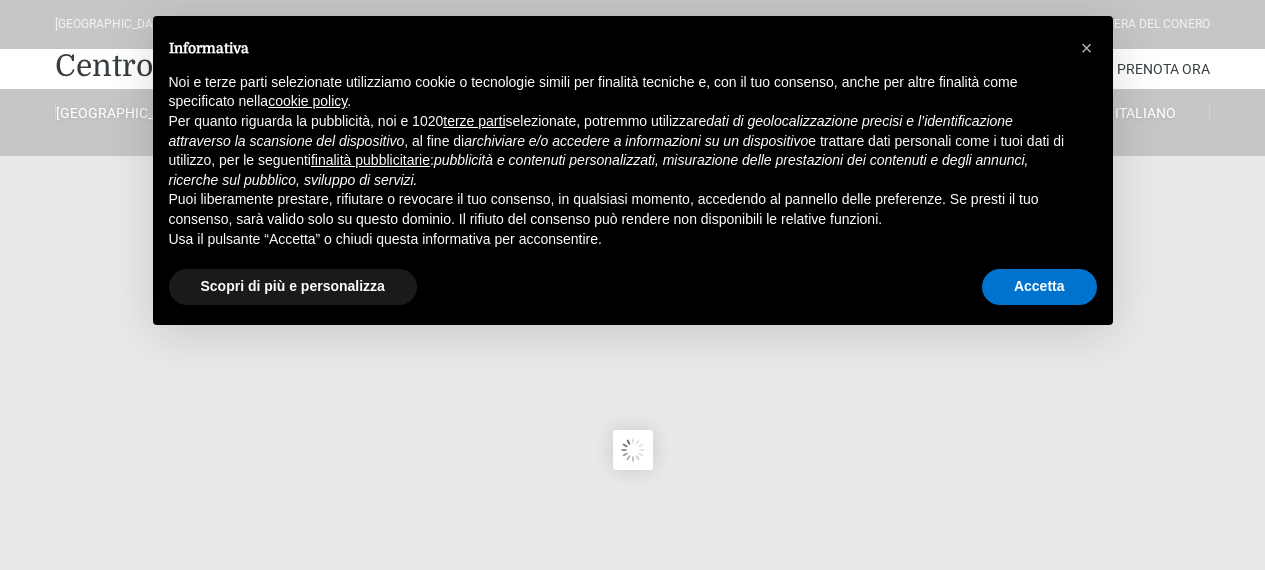 scroll, scrollTop: 0, scrollLeft: 0, axis: both 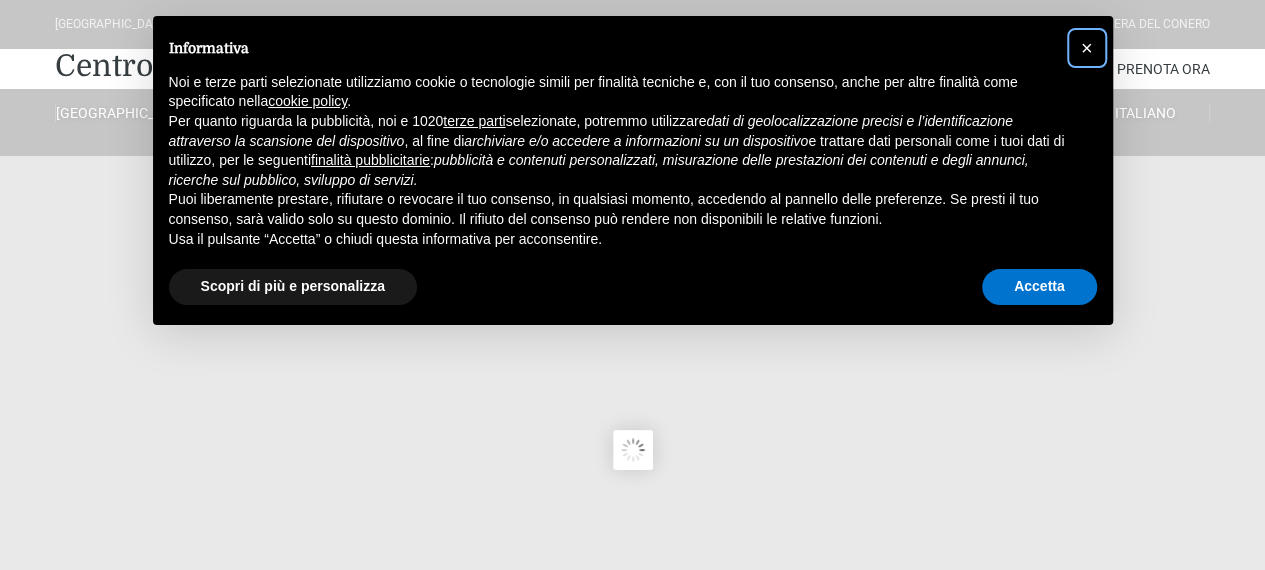 click on "×" at bounding box center [1087, 48] 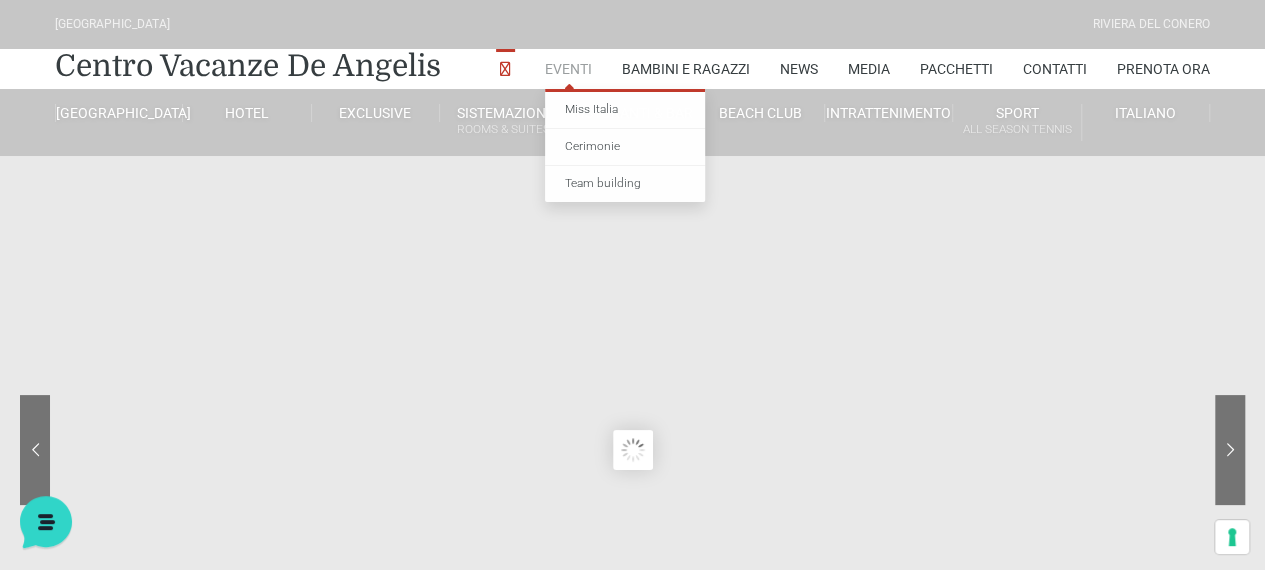 scroll, scrollTop: 0, scrollLeft: 0, axis: both 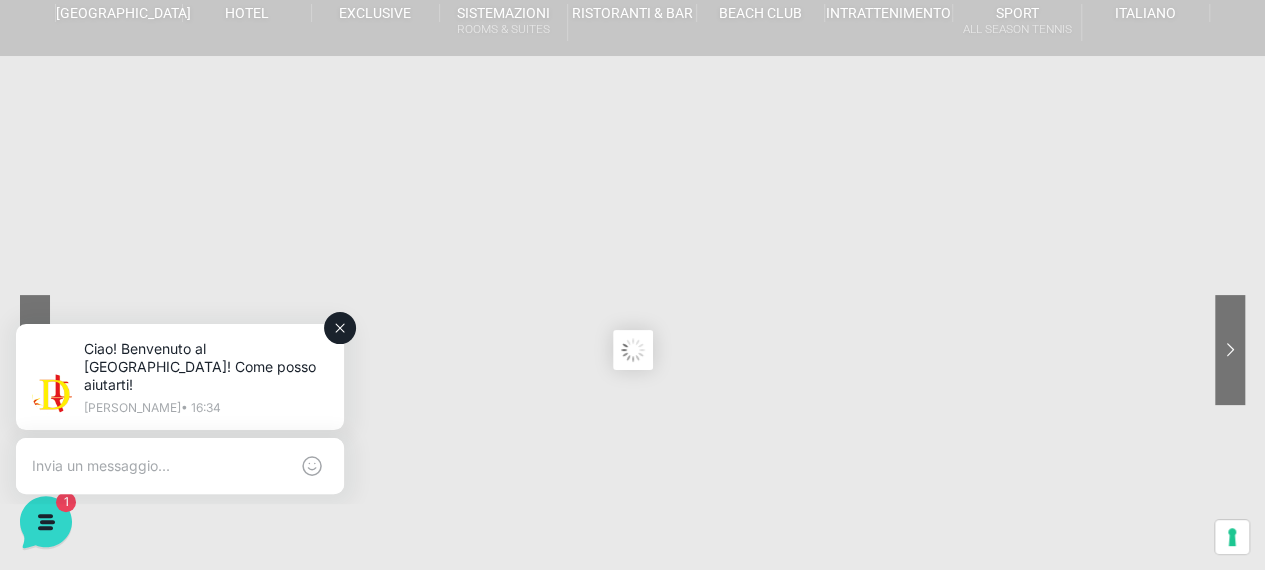 click 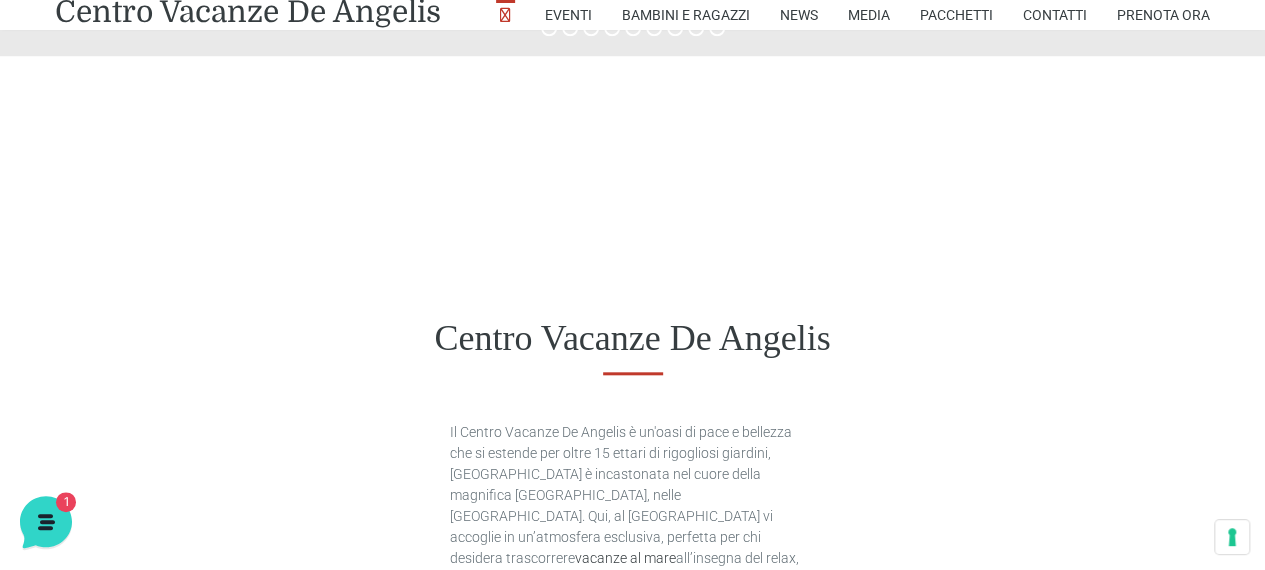 scroll, scrollTop: 800, scrollLeft: 0, axis: vertical 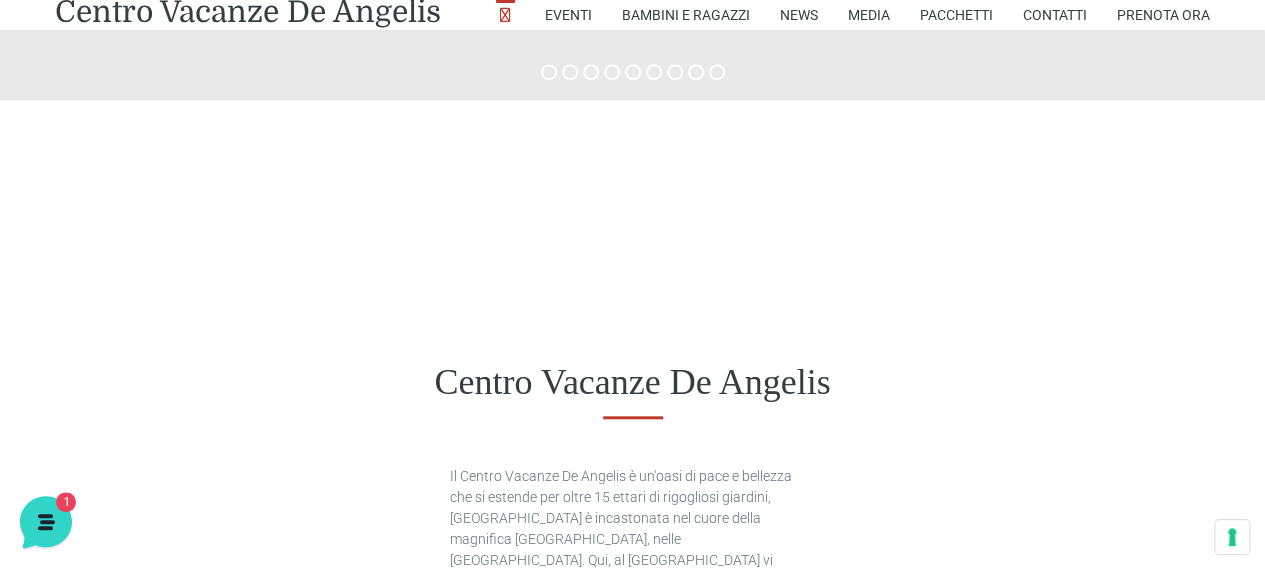 click on "Centro Vacanze De Angelis" at bounding box center [632, 382] 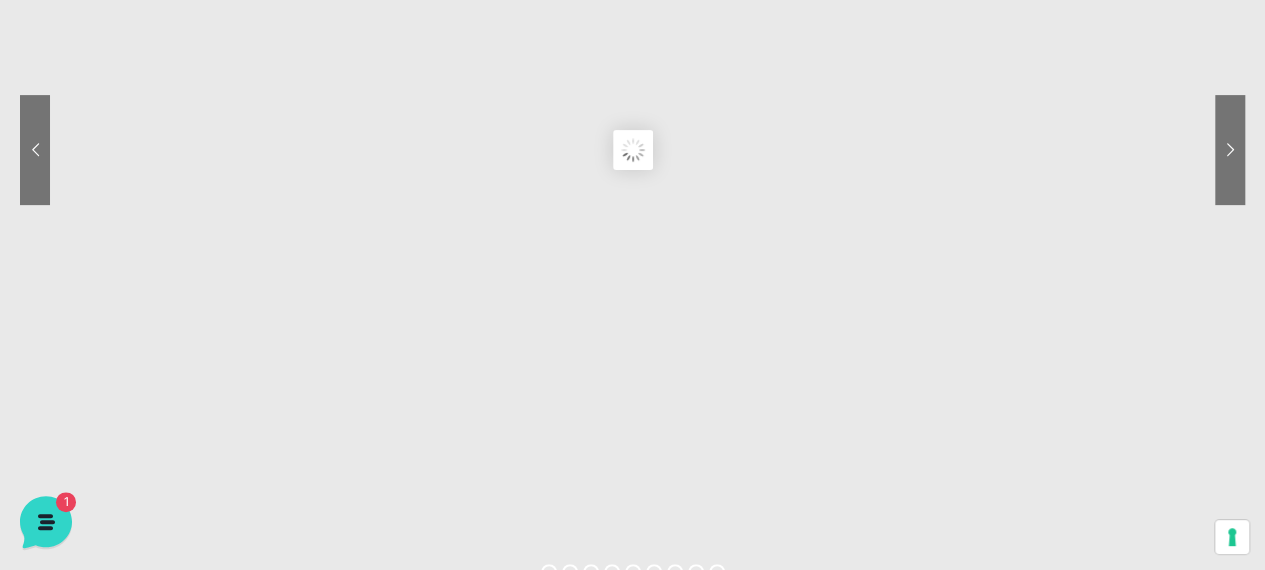scroll, scrollTop: 0, scrollLeft: 0, axis: both 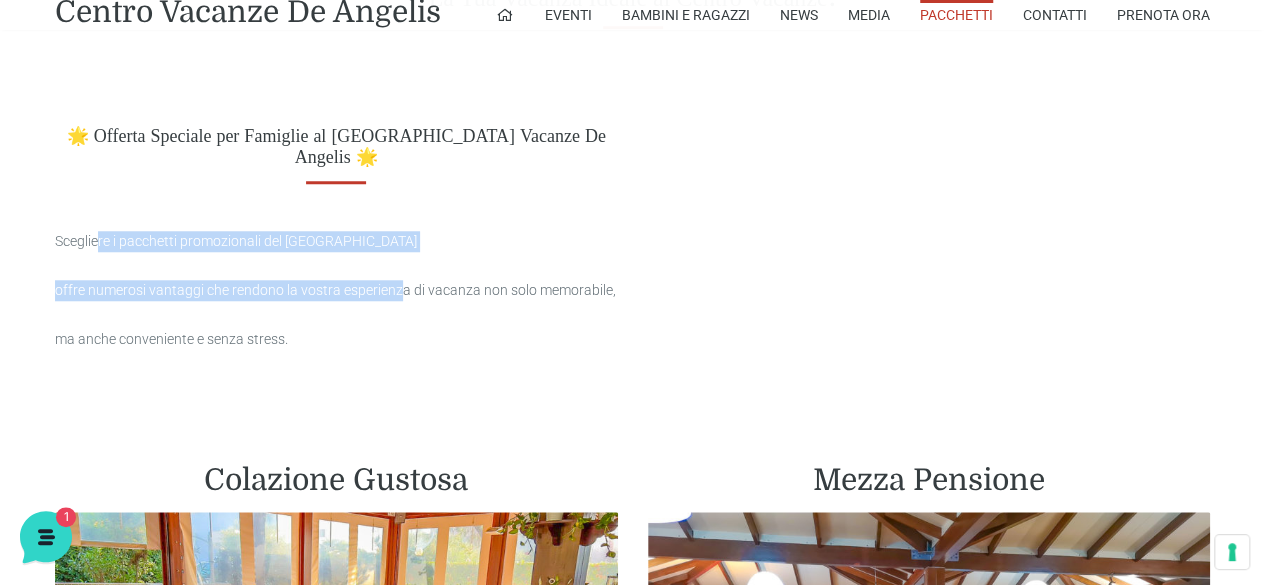drag, startPoint x: 100, startPoint y: 238, endPoint x: 395, endPoint y: 266, distance: 296.32584 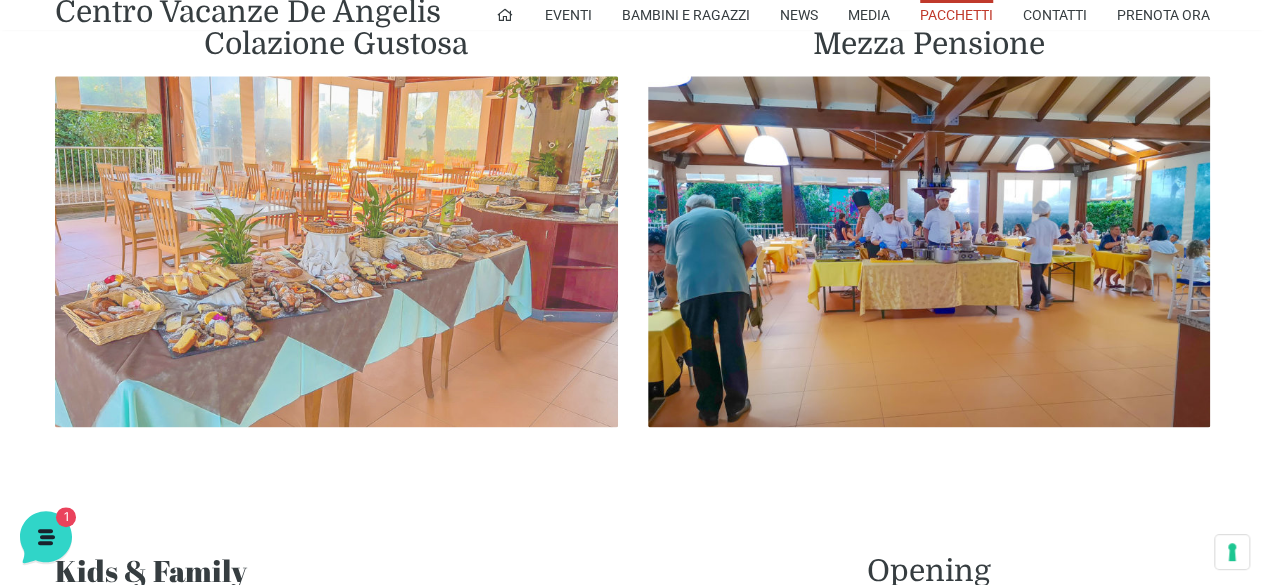 scroll, scrollTop: 1200, scrollLeft: 0, axis: vertical 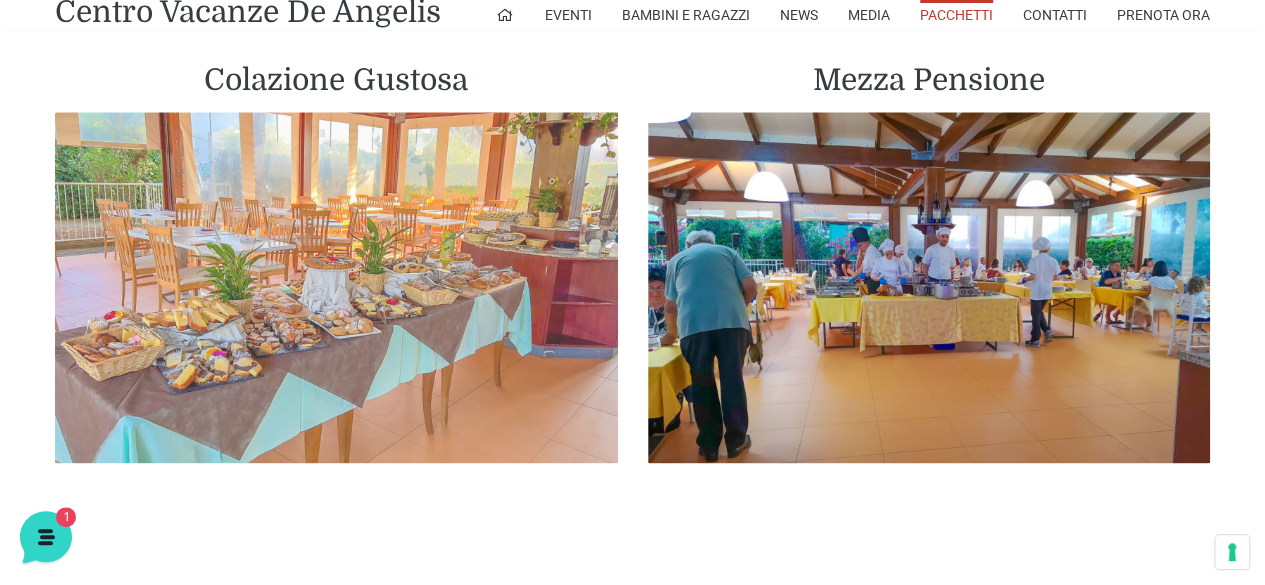 click at bounding box center [336, 288] 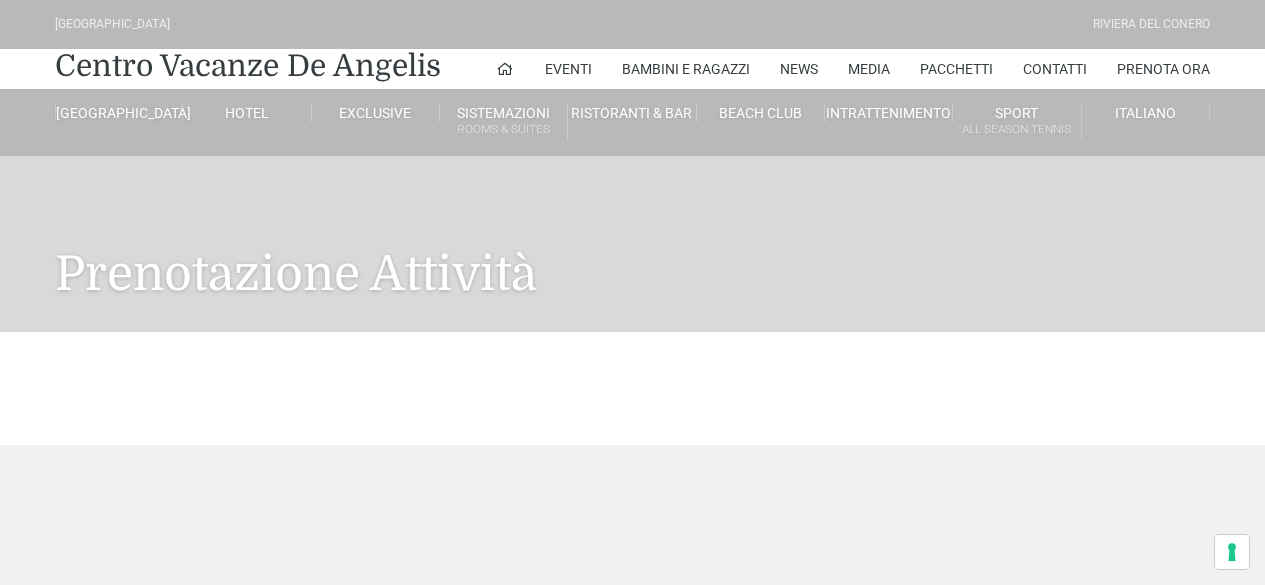 scroll, scrollTop: 0, scrollLeft: 0, axis: both 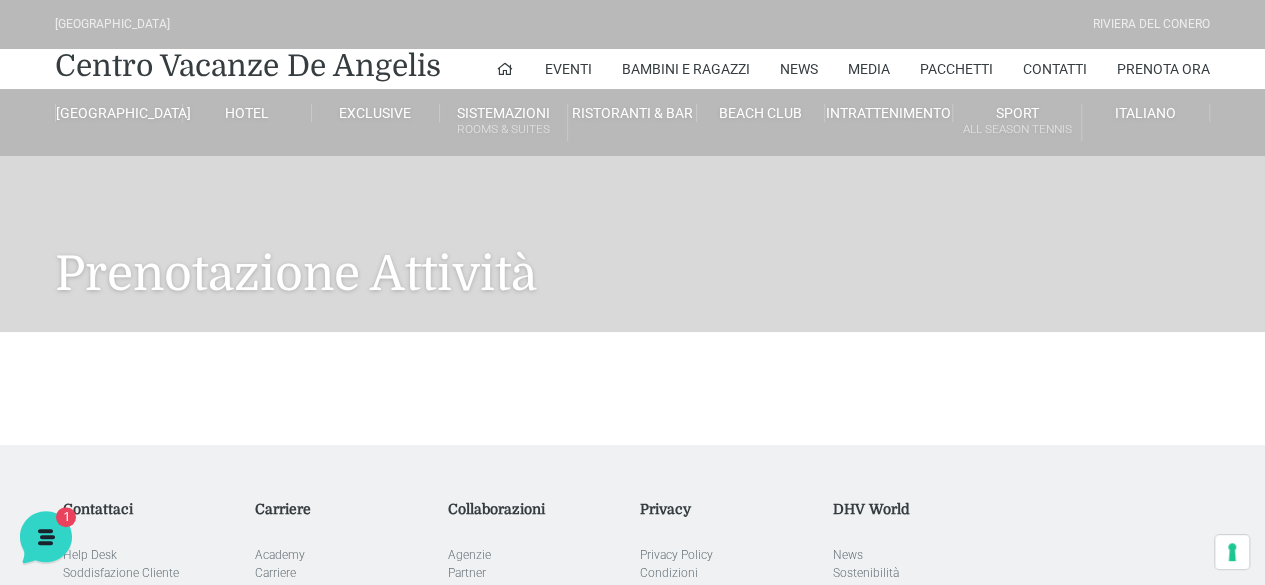 click on "Prenotazione Attività" at bounding box center (632, 244) 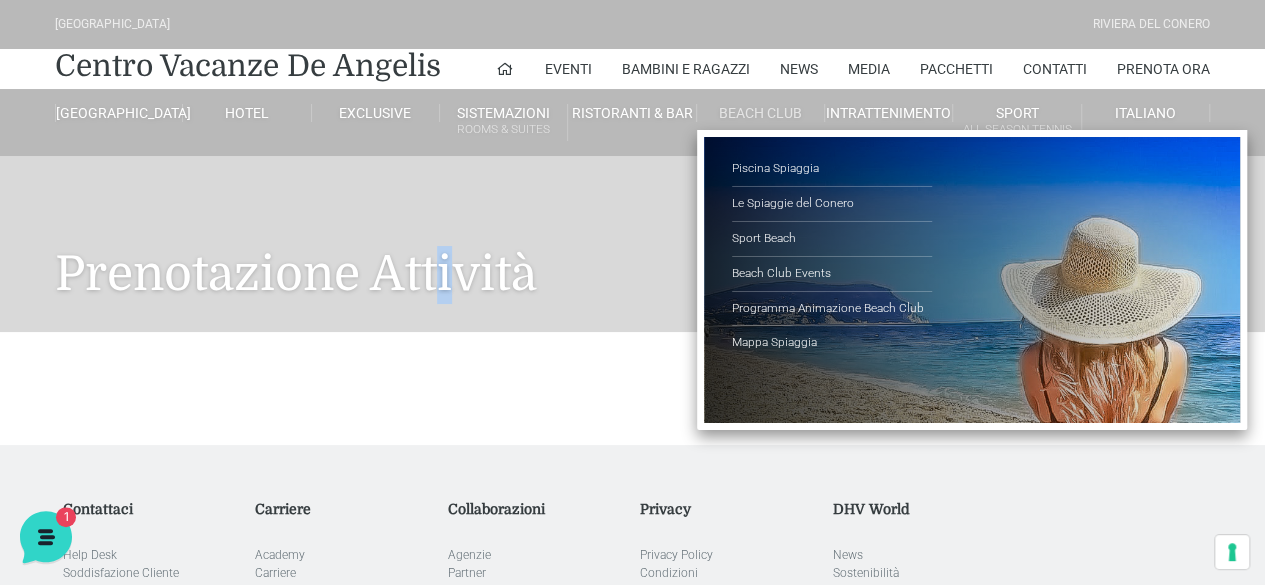 click on "Beach Club" at bounding box center [761, 113] 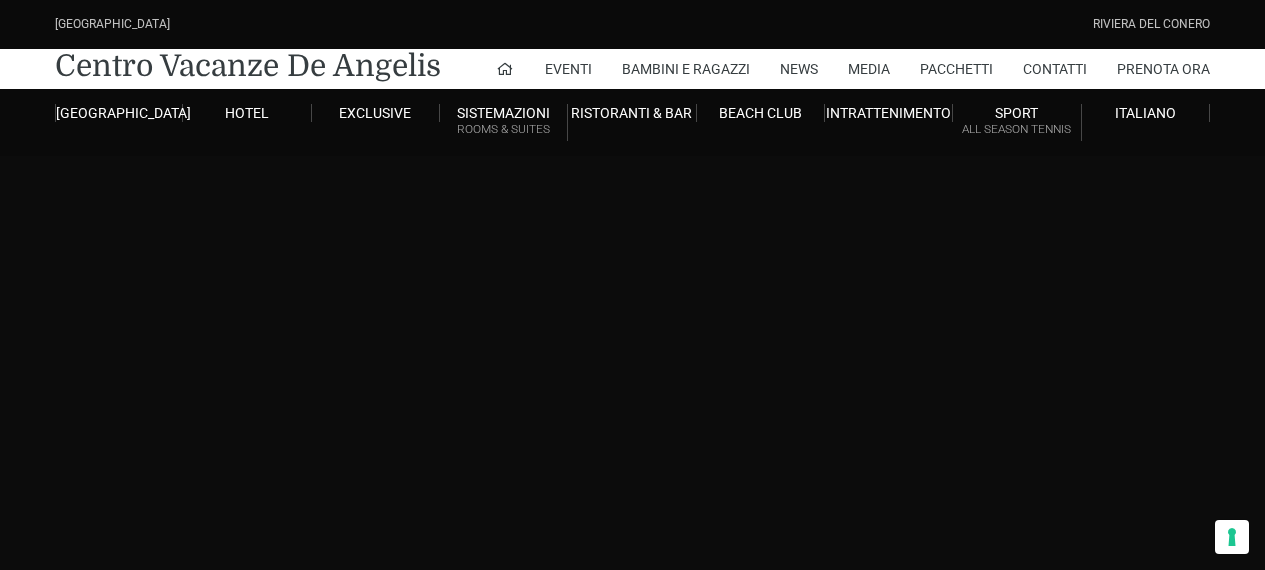 scroll, scrollTop: 0, scrollLeft: 0, axis: both 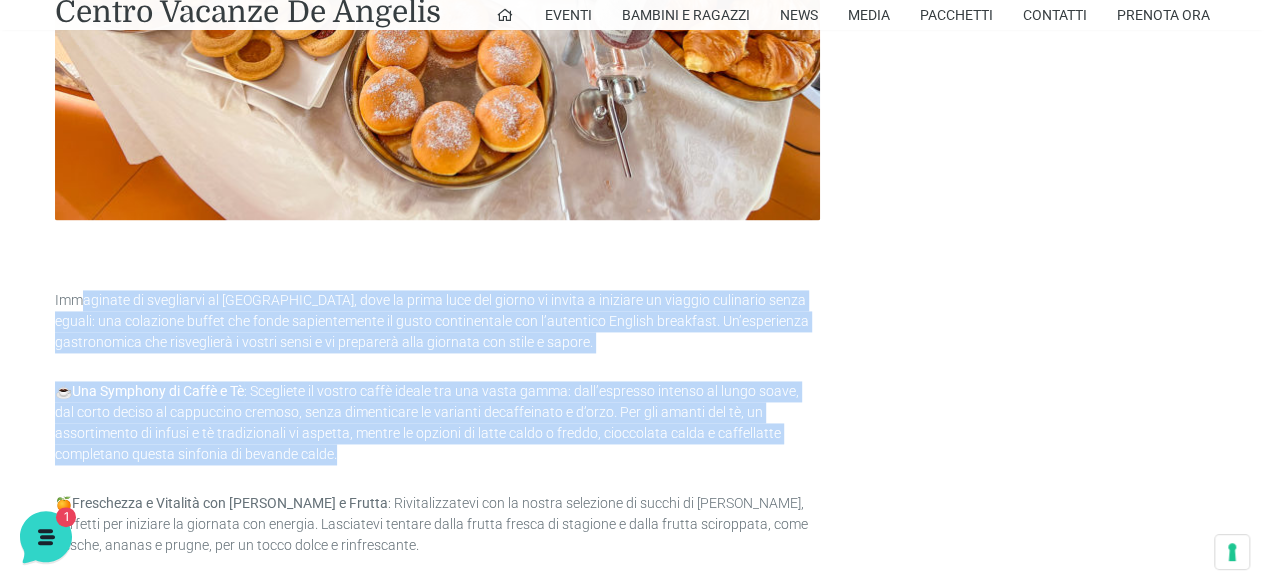 drag, startPoint x: 79, startPoint y: 300, endPoint x: 417, endPoint y: 447, distance: 368.58243 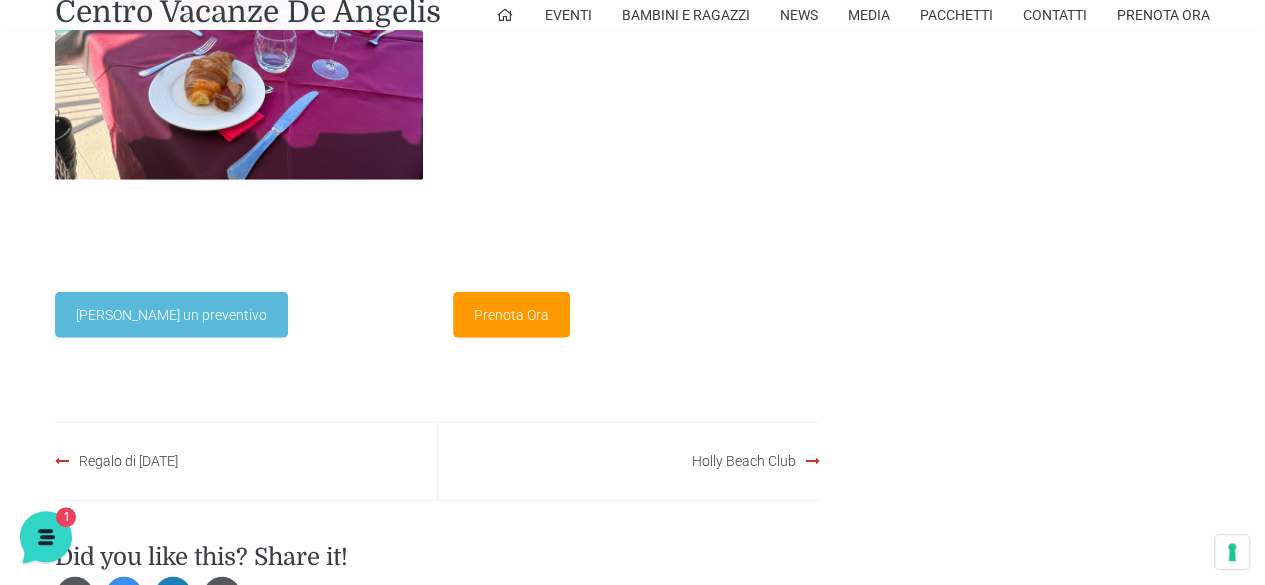 scroll, scrollTop: 2700, scrollLeft: 0, axis: vertical 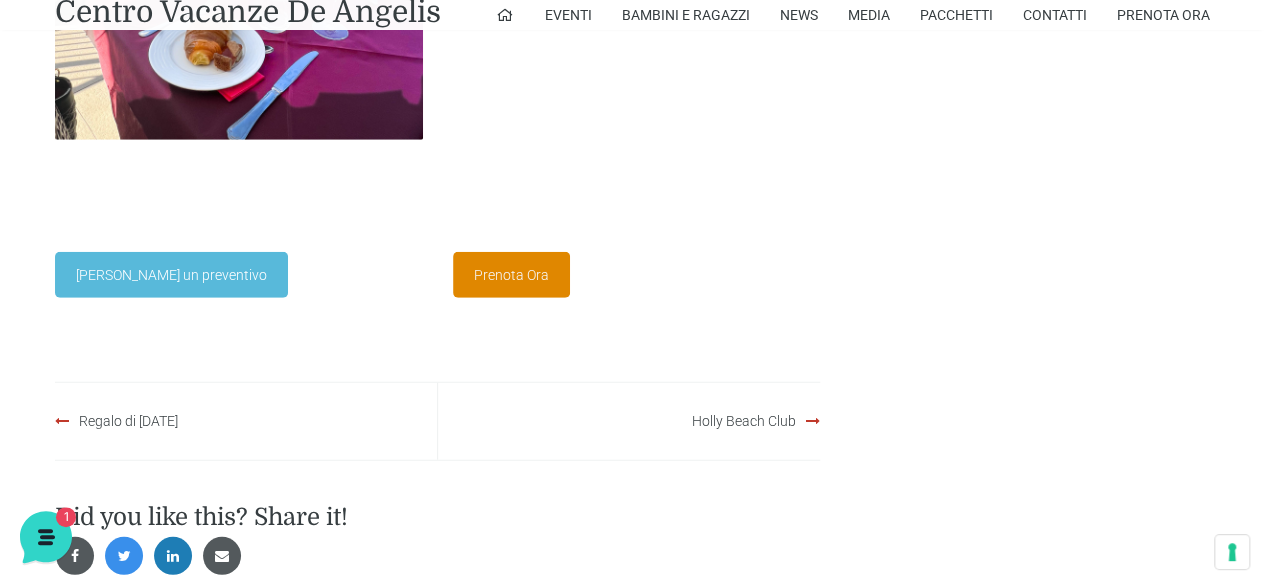 click on "Prenota Ora" at bounding box center [511, 275] 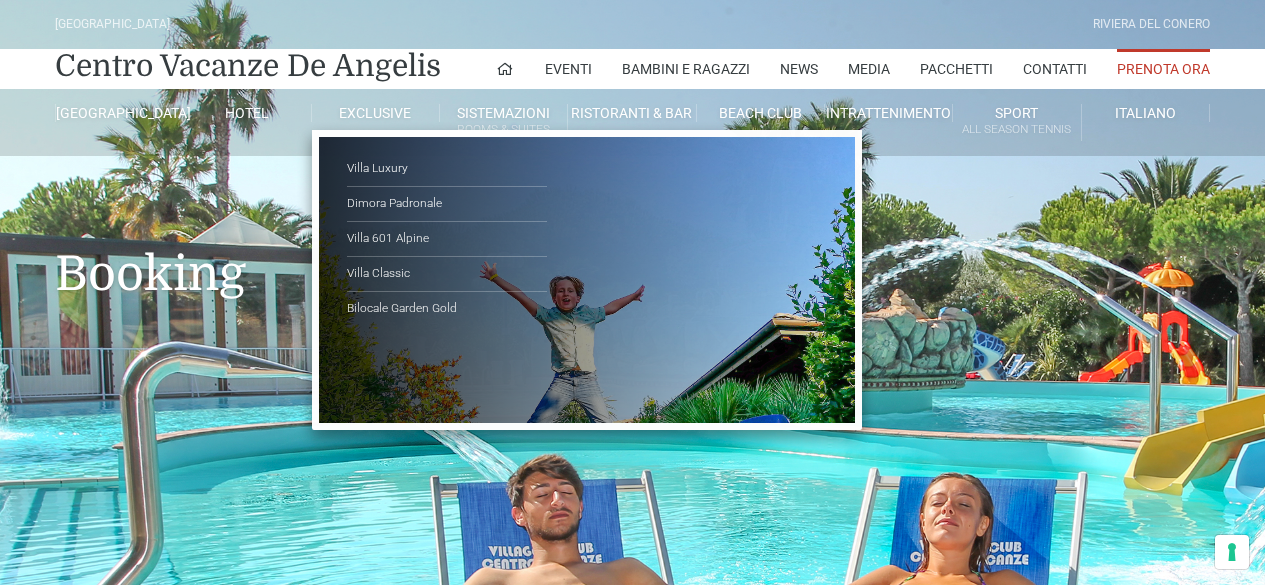 scroll, scrollTop: 0, scrollLeft: 0, axis: both 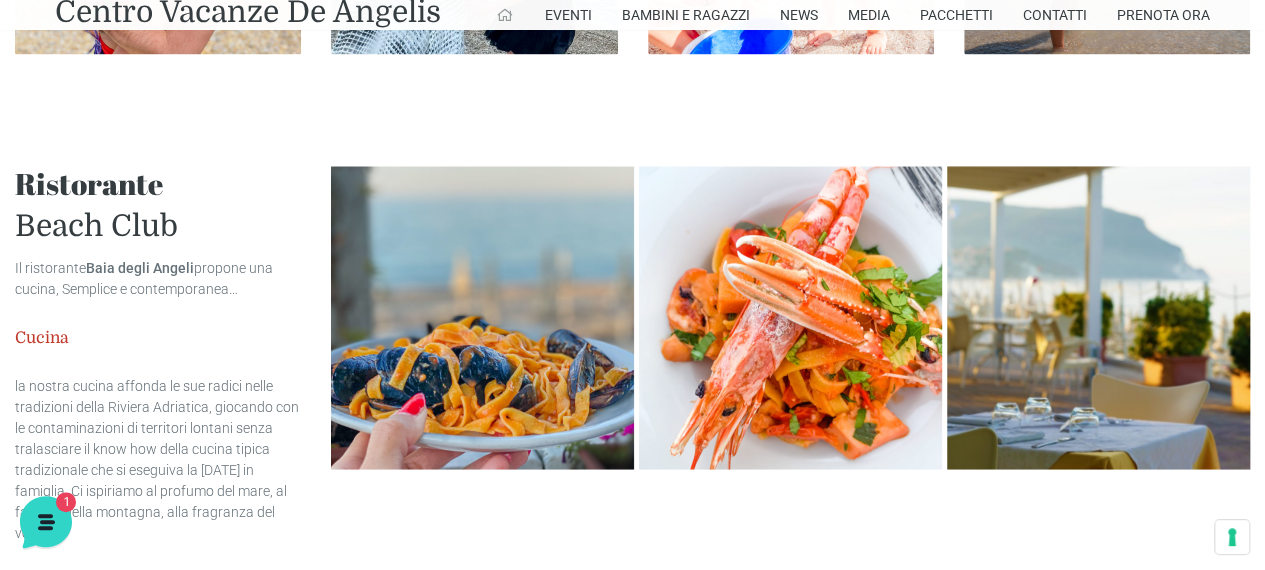 click at bounding box center (505, 15) 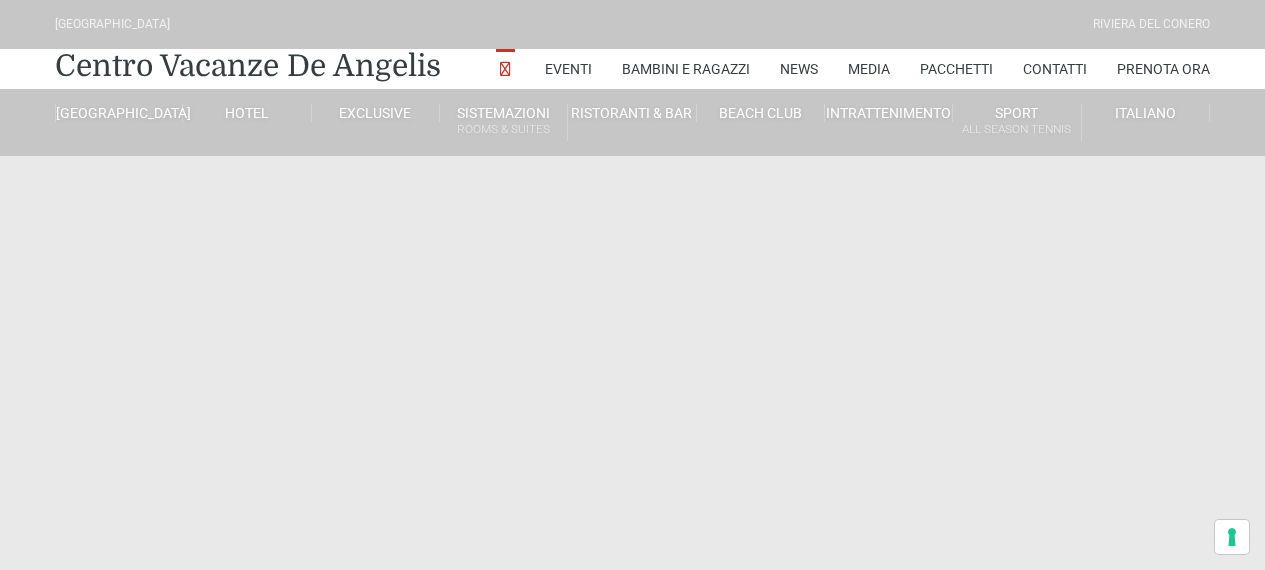 scroll, scrollTop: 0, scrollLeft: 0, axis: both 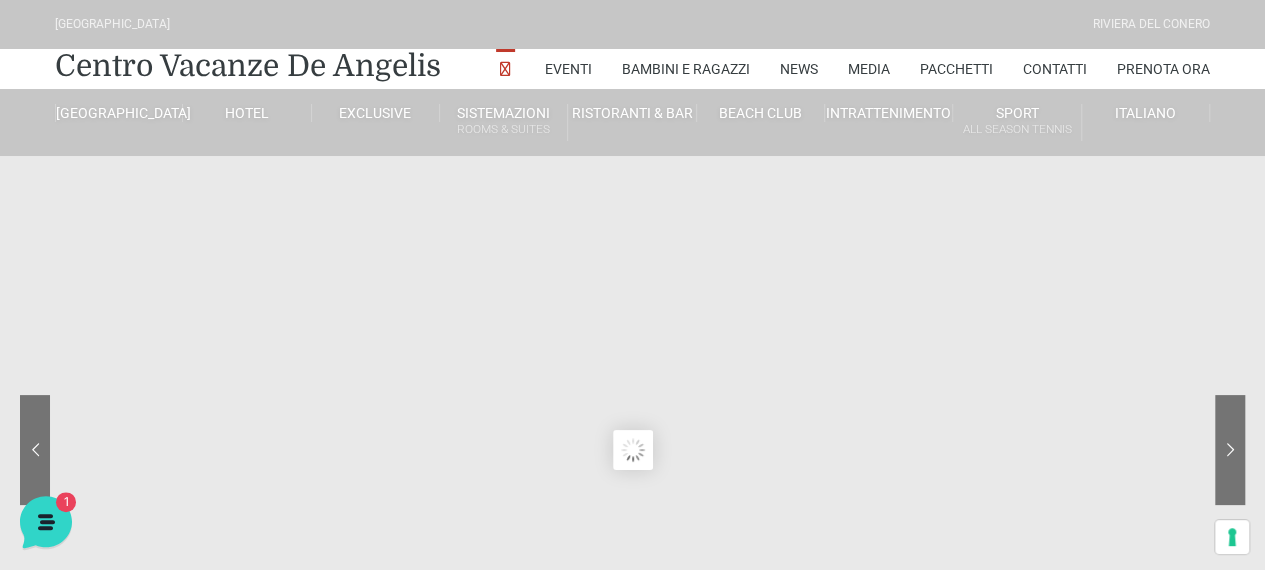 click at bounding box center [506, 71] 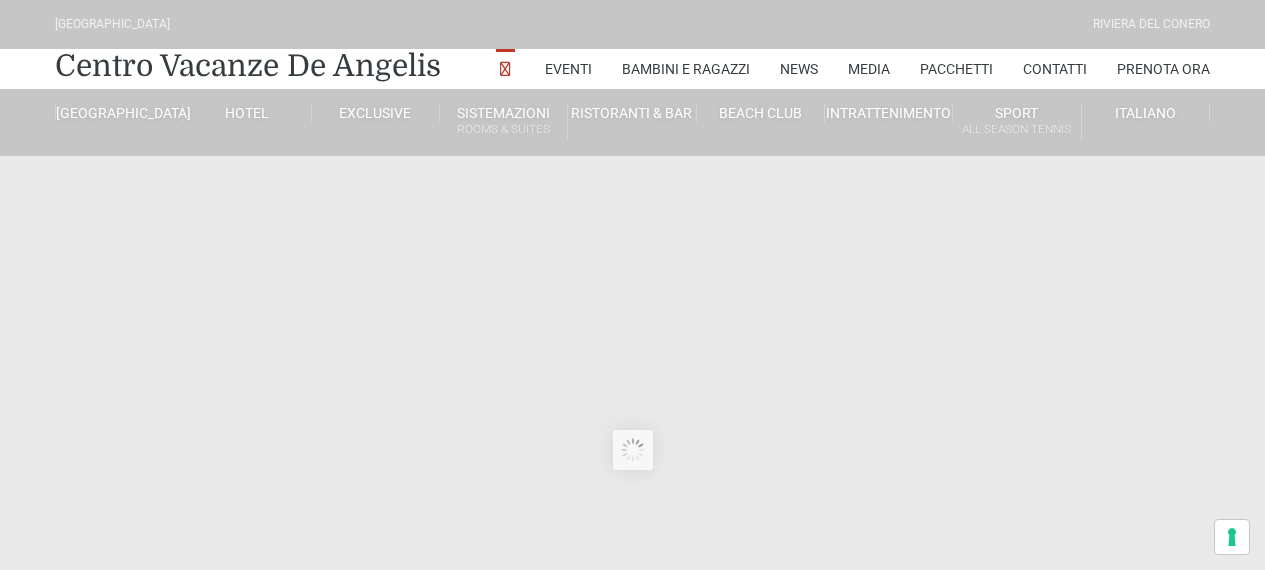 scroll, scrollTop: 0, scrollLeft: 0, axis: both 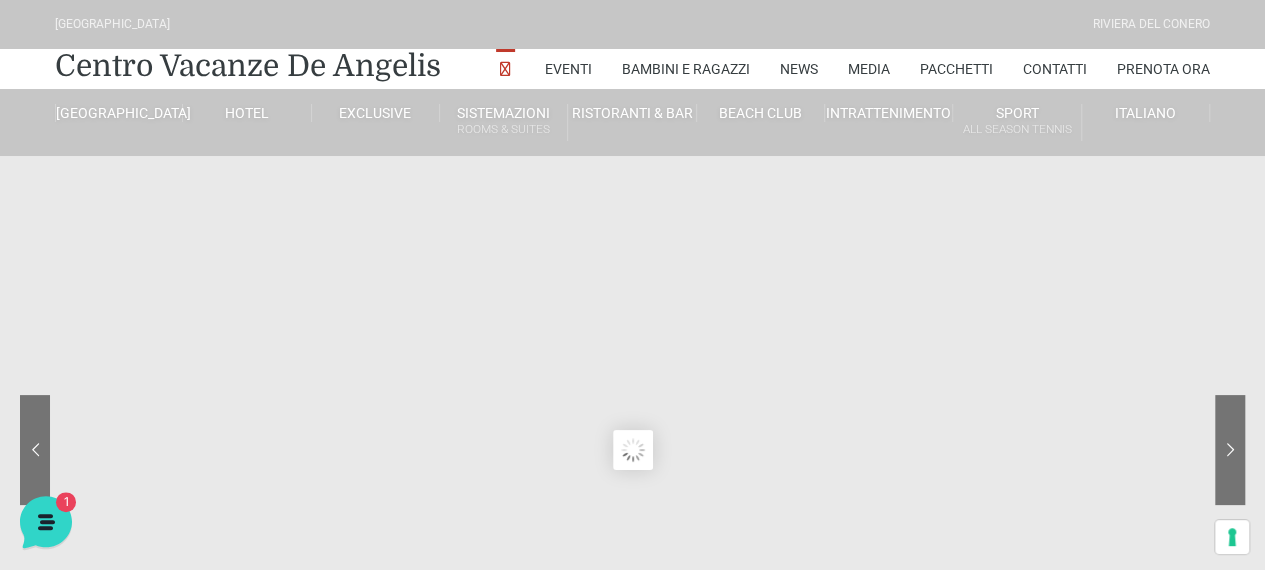 click on "Riviera Del Conero" at bounding box center [1151, 24] 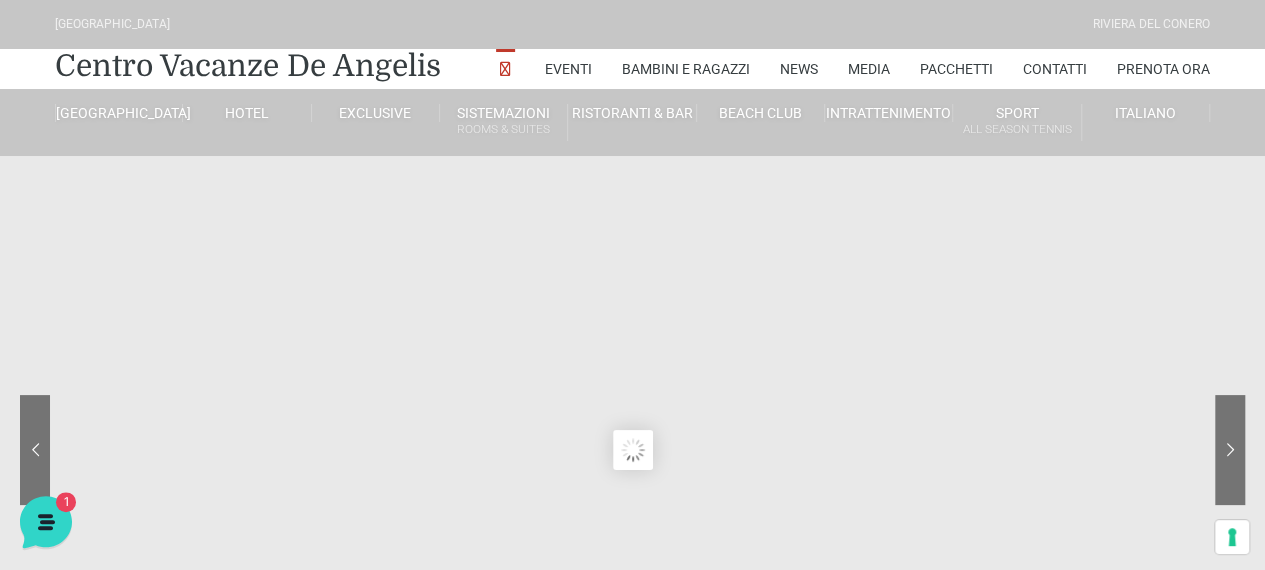 click on "Riviera Del Conero" at bounding box center (1151, 24) 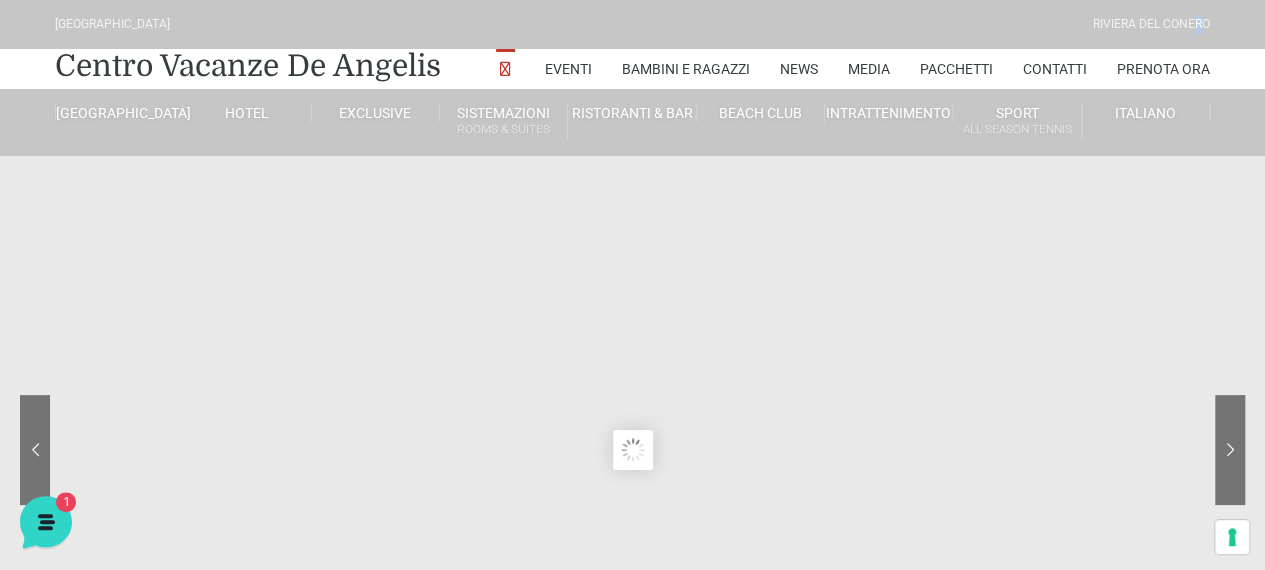click on "Riviera Del Conero" at bounding box center [1151, 24] 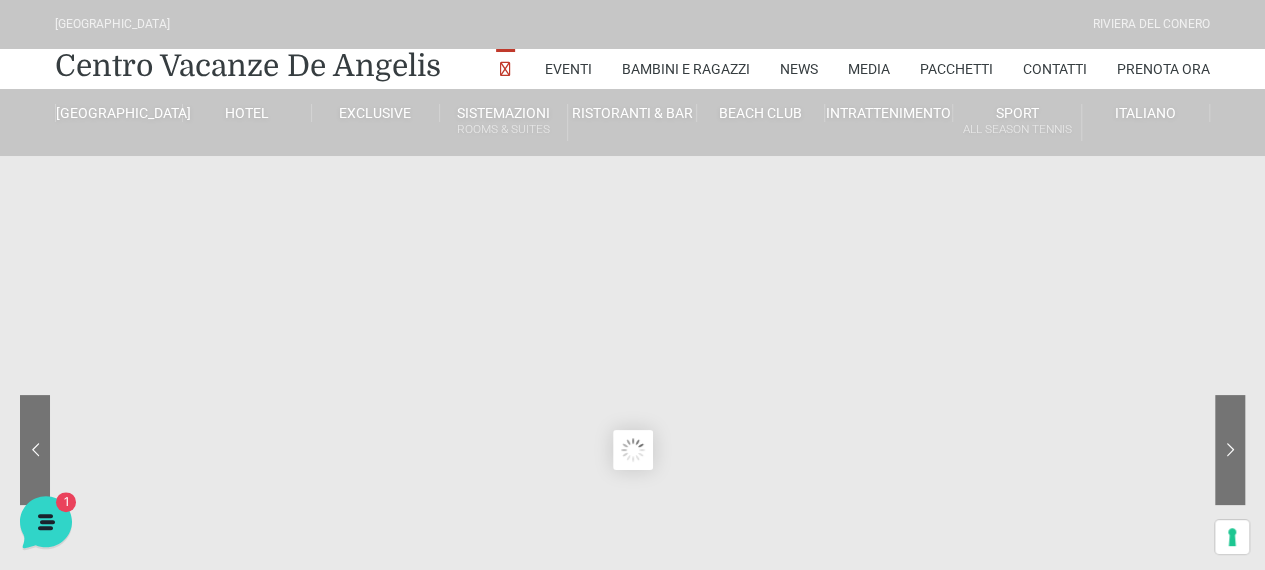 click on "Riviera Del Conero" at bounding box center [1151, 24] 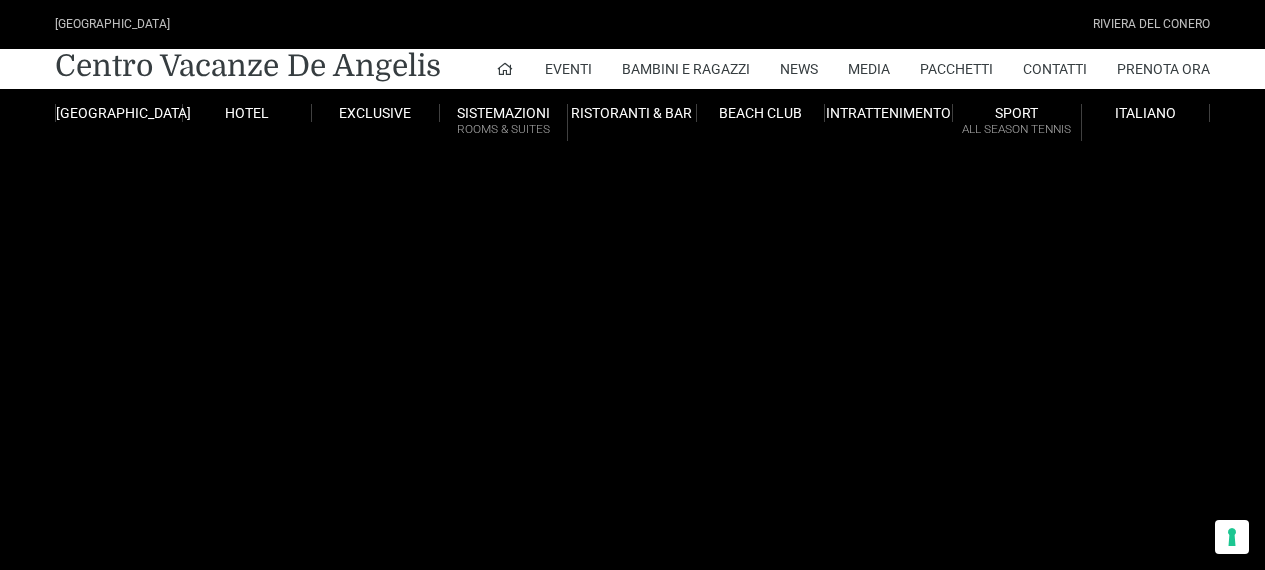scroll, scrollTop: 0, scrollLeft: 0, axis: both 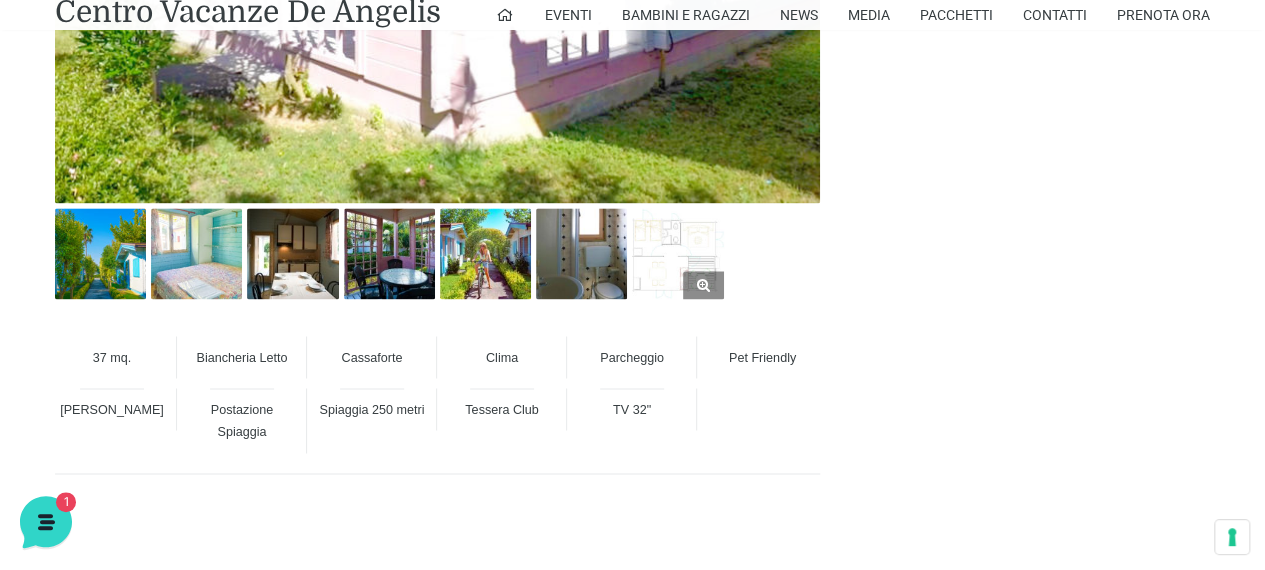 click at bounding box center (677, 253) 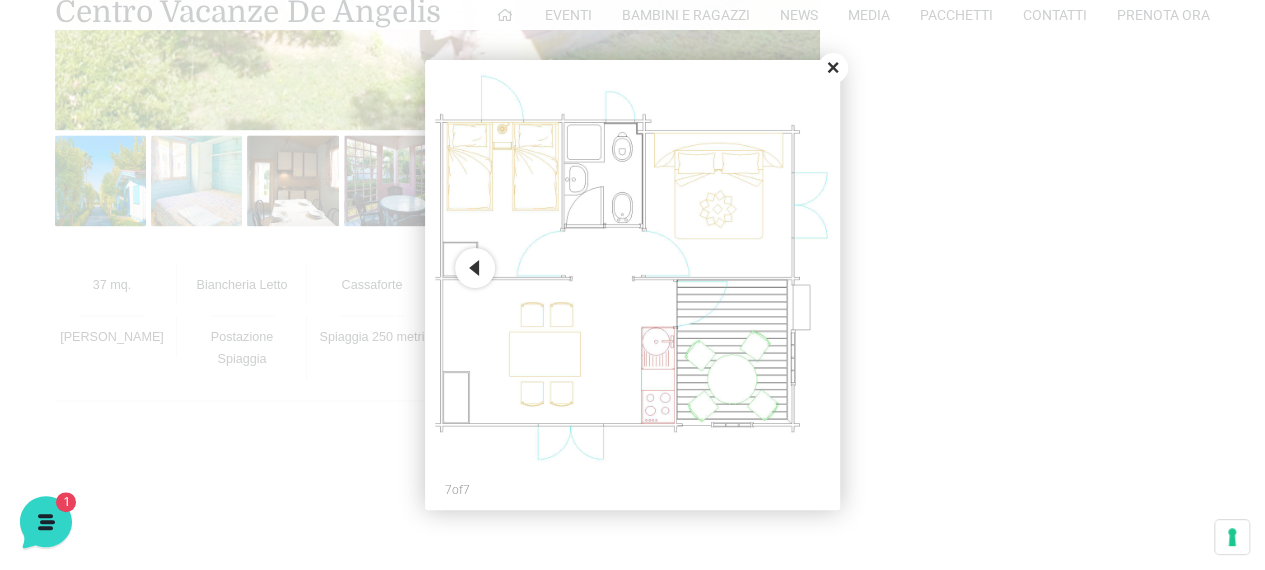 scroll, scrollTop: 1400, scrollLeft: 0, axis: vertical 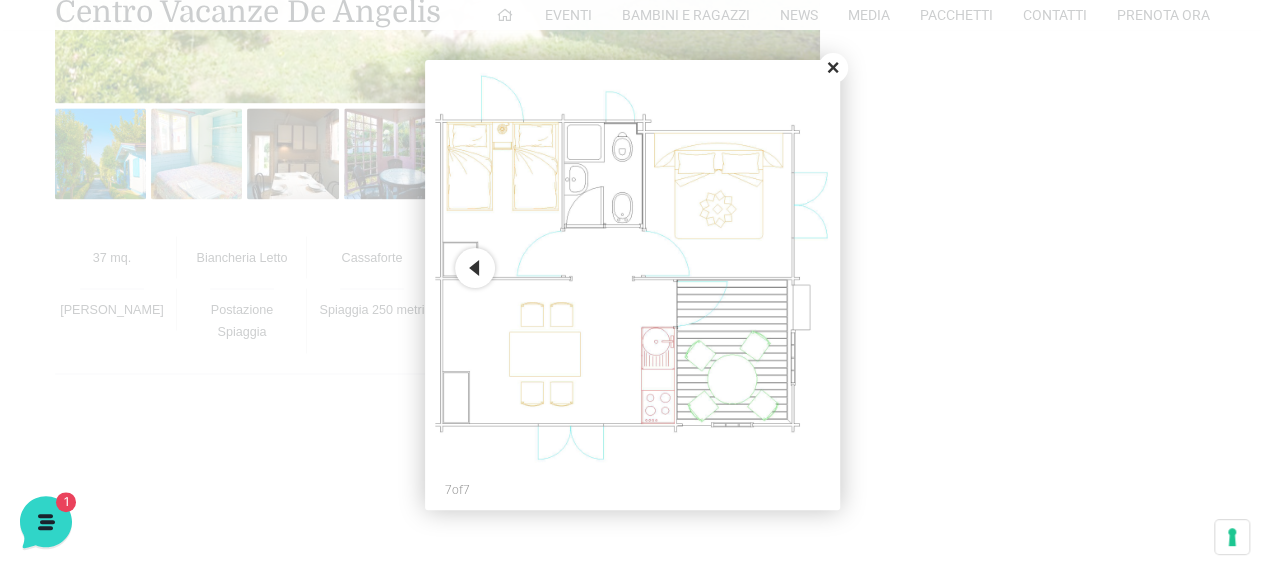 click on "Previous" at bounding box center (475, 268) 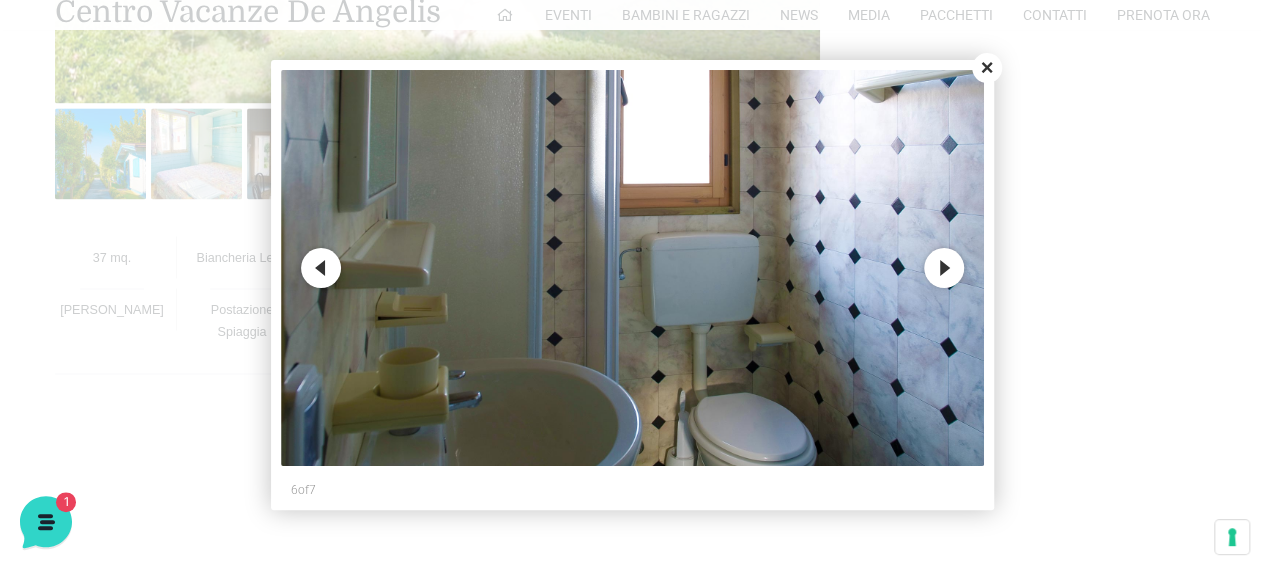 click on "Next" at bounding box center (944, 268) 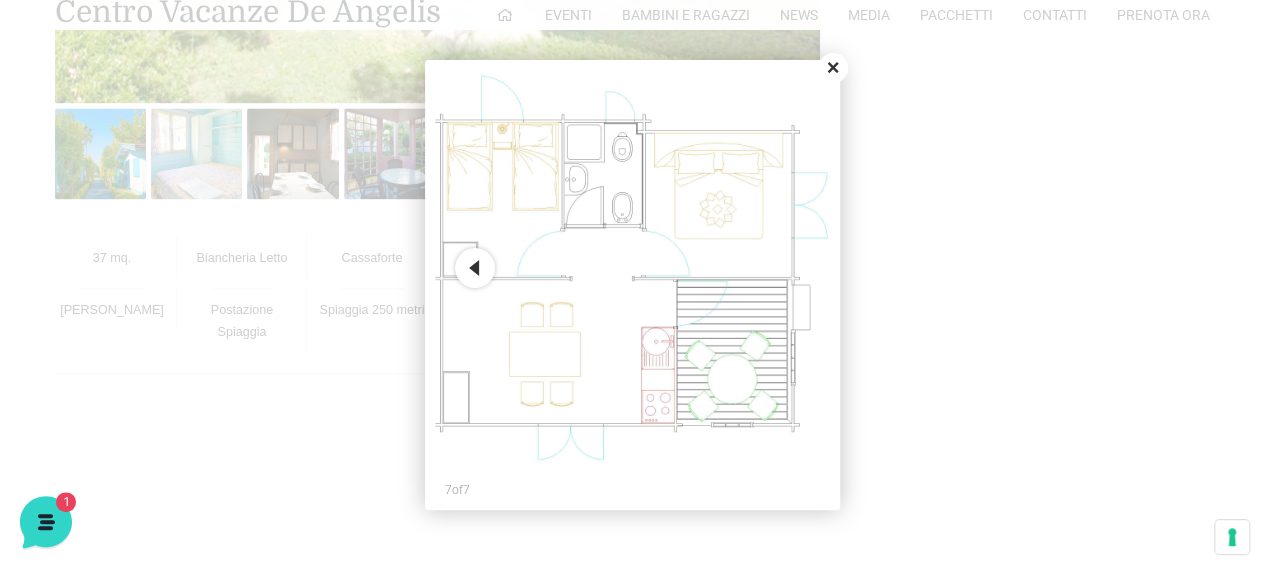 click on "Close" at bounding box center (833, 68) 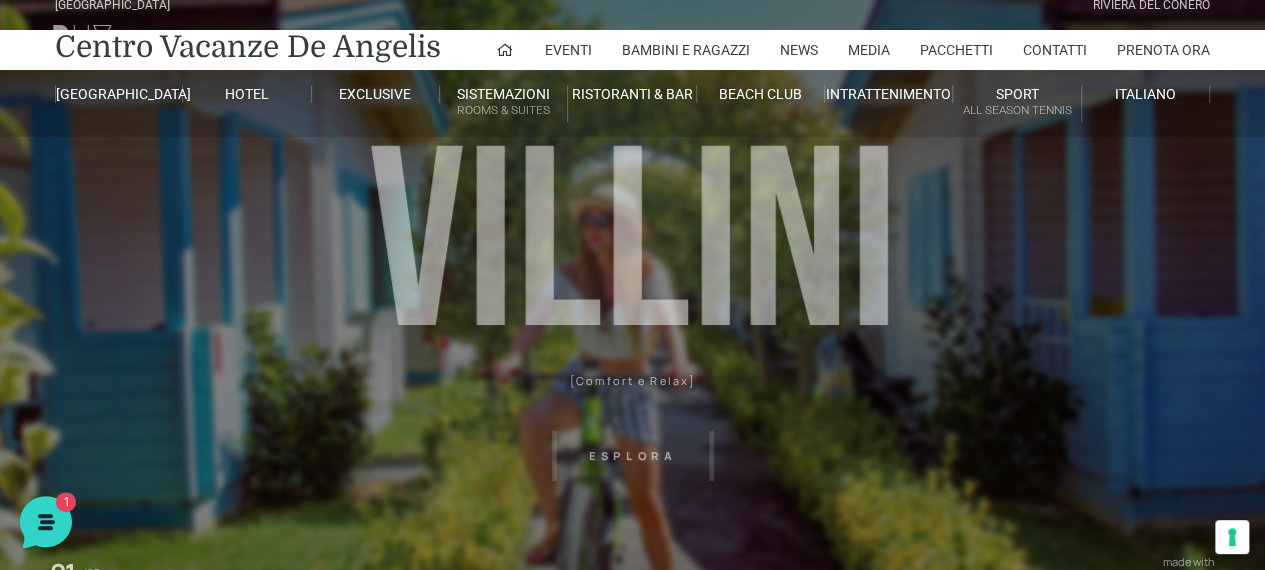 scroll, scrollTop: 0, scrollLeft: 0, axis: both 